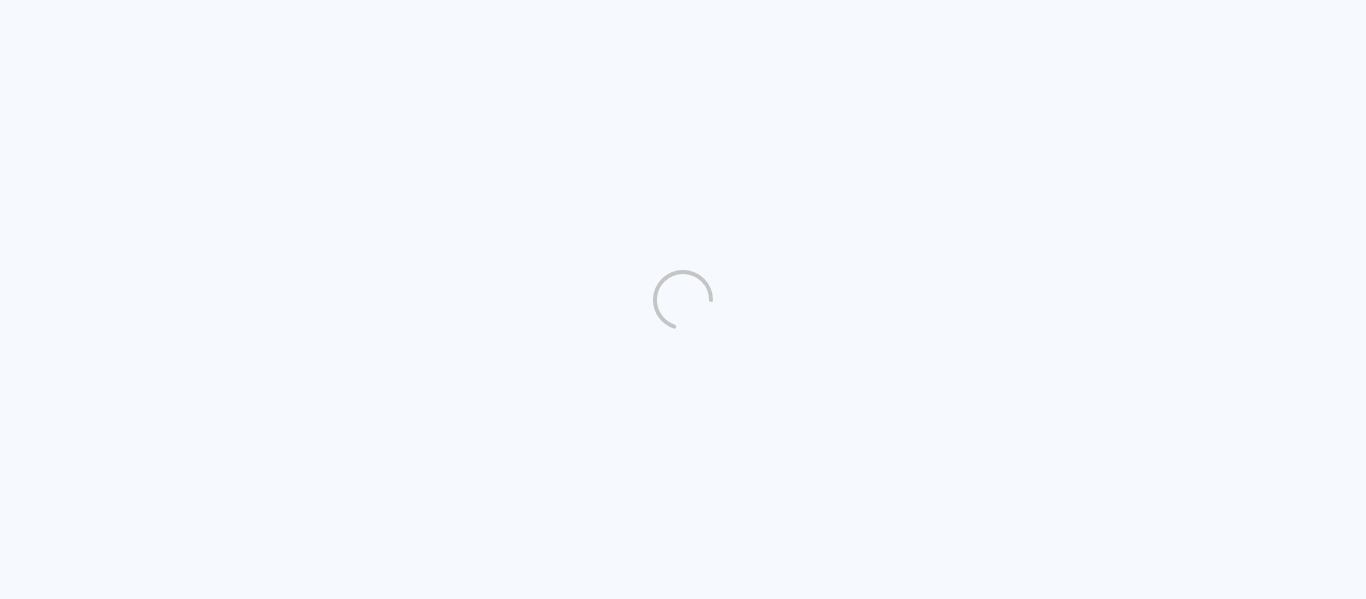 scroll, scrollTop: 0, scrollLeft: 0, axis: both 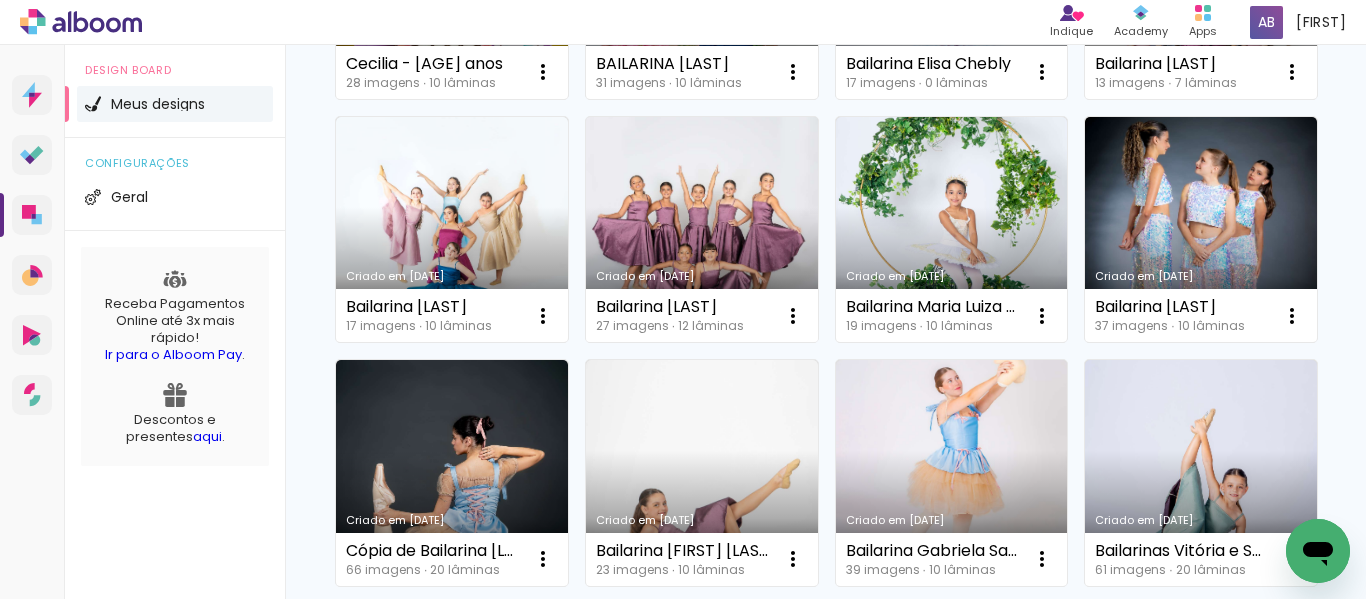 click on "Criado em [DATE]" at bounding box center (702, 230) 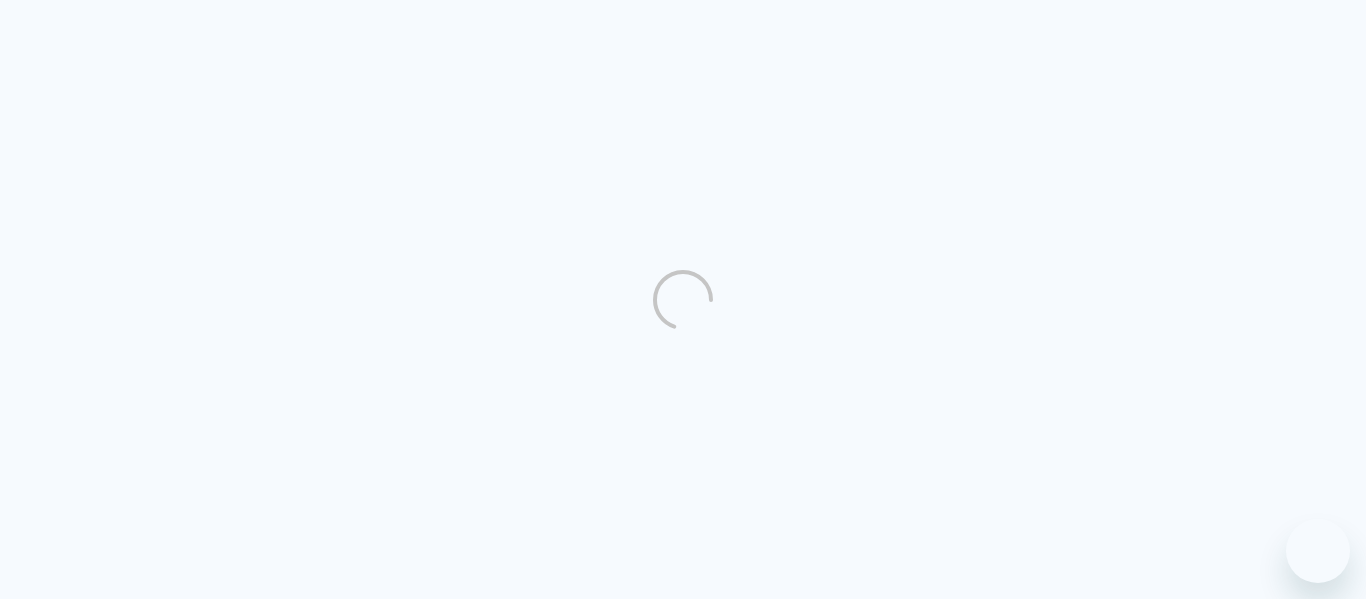 scroll, scrollTop: 0, scrollLeft: 0, axis: both 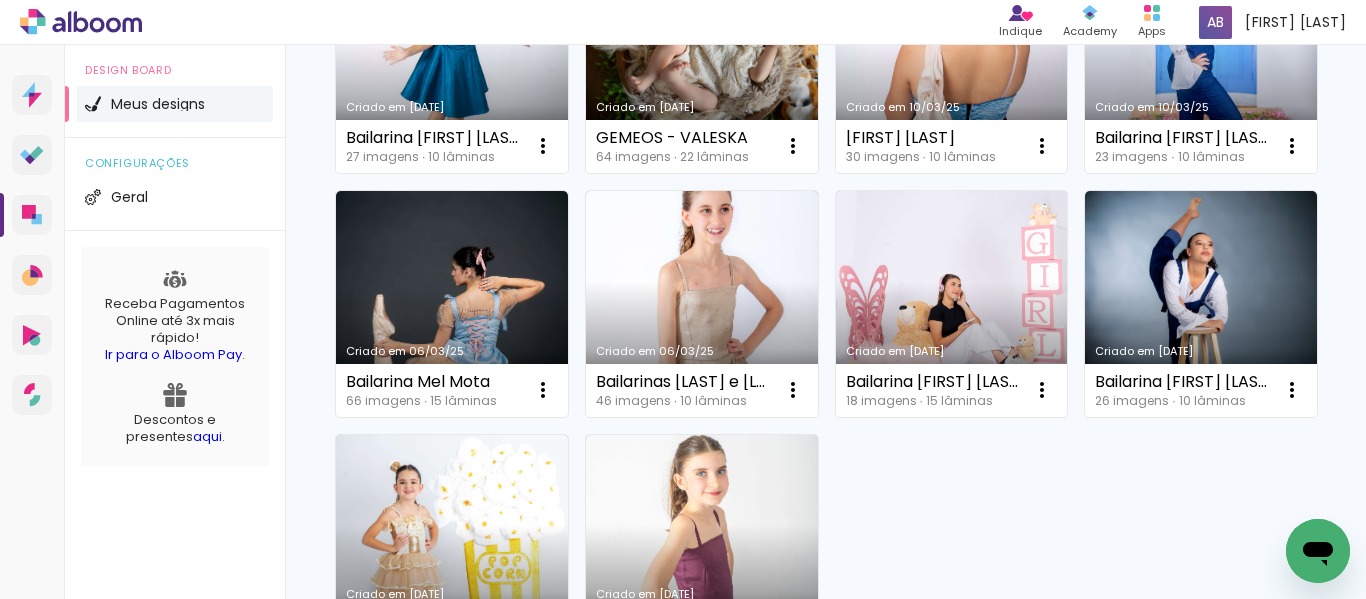click on "Criado em [DATE]" at bounding box center [1201, -183] 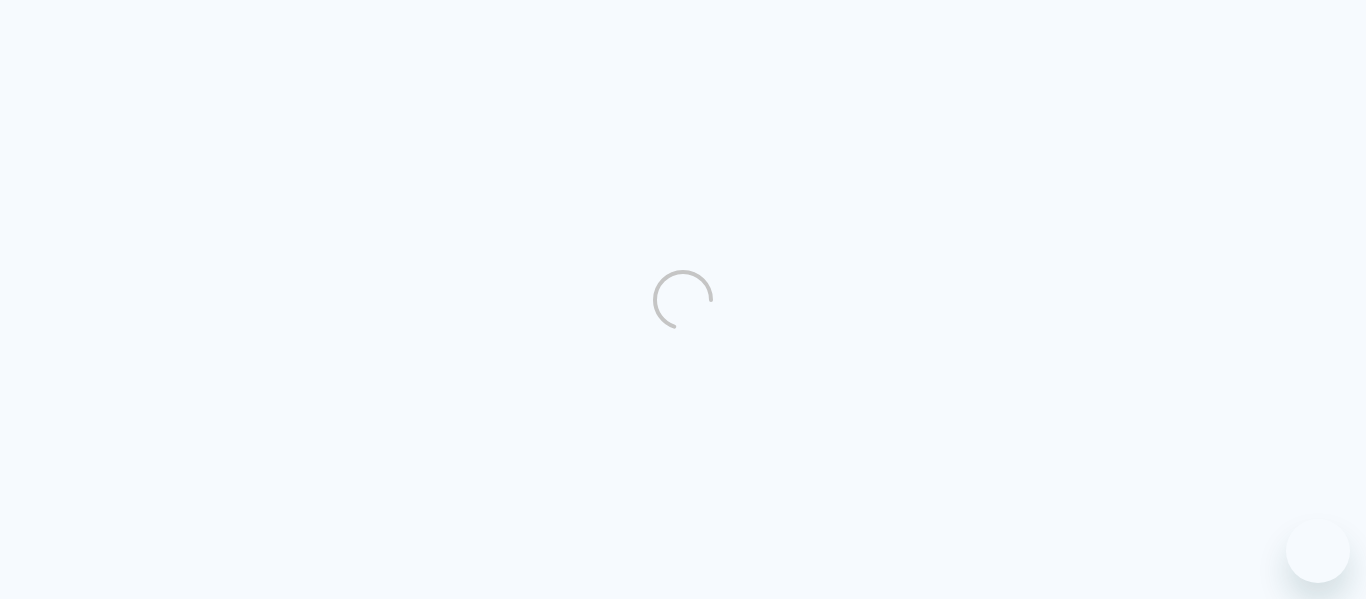 scroll, scrollTop: 0, scrollLeft: 0, axis: both 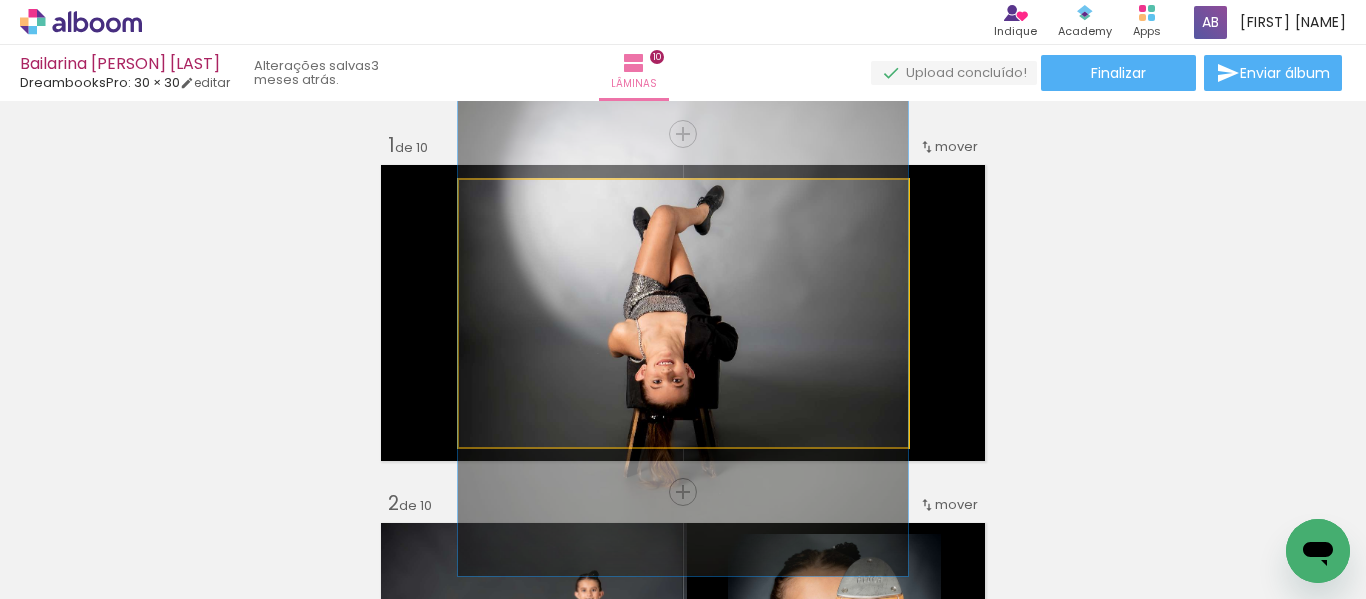 drag, startPoint x: 705, startPoint y: 360, endPoint x: 688, endPoint y: 361, distance: 17.029387 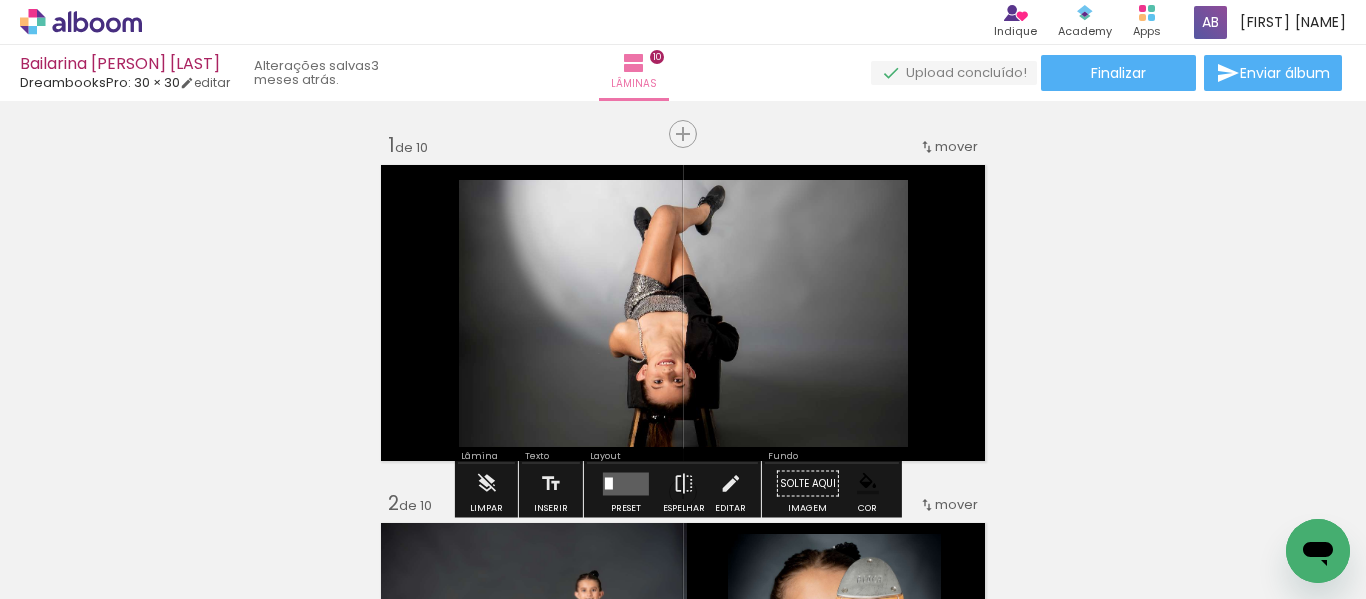 click 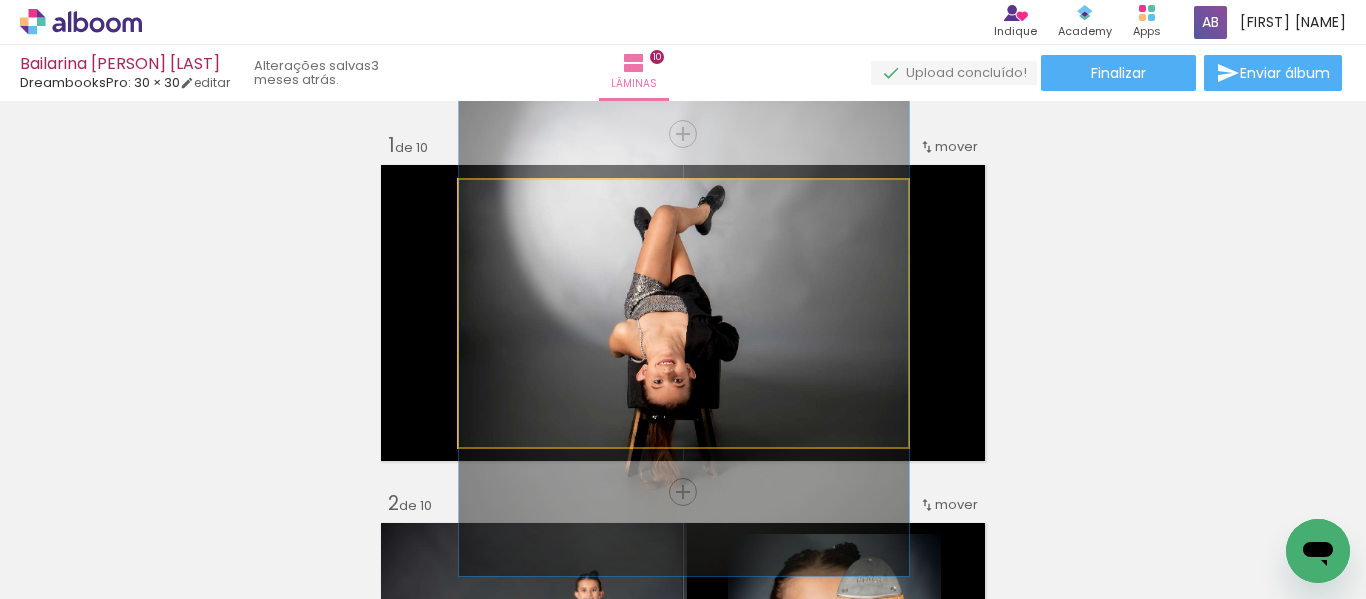 click 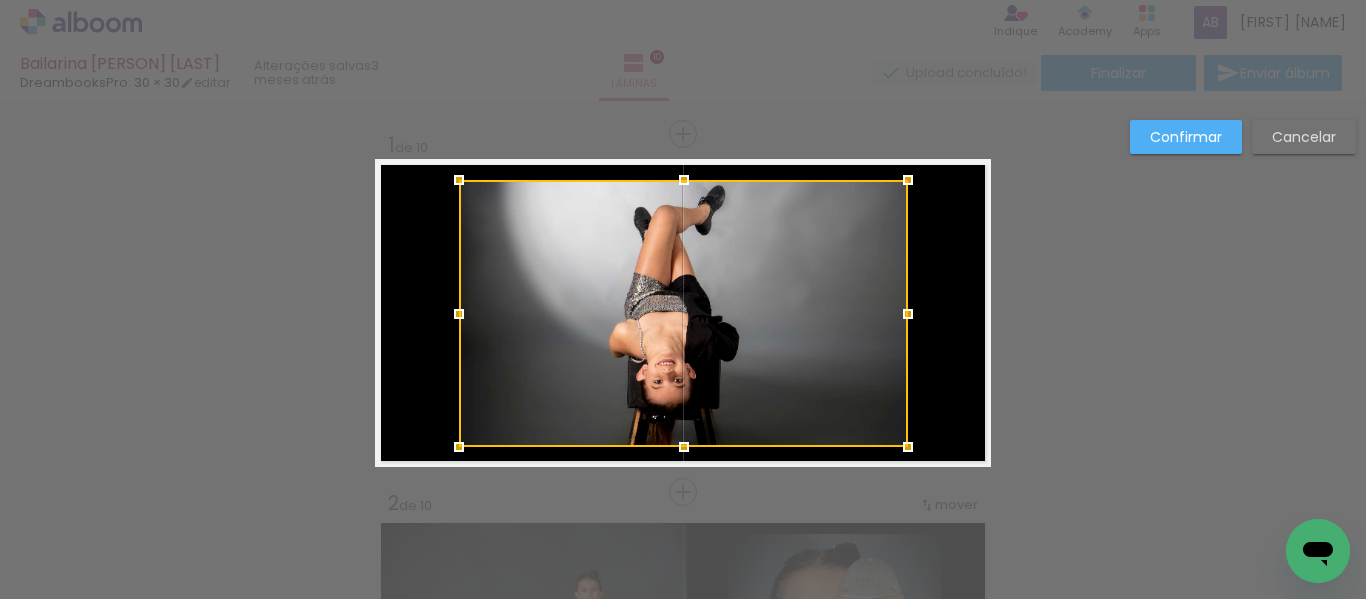 scroll, scrollTop: 26, scrollLeft: 0, axis: vertical 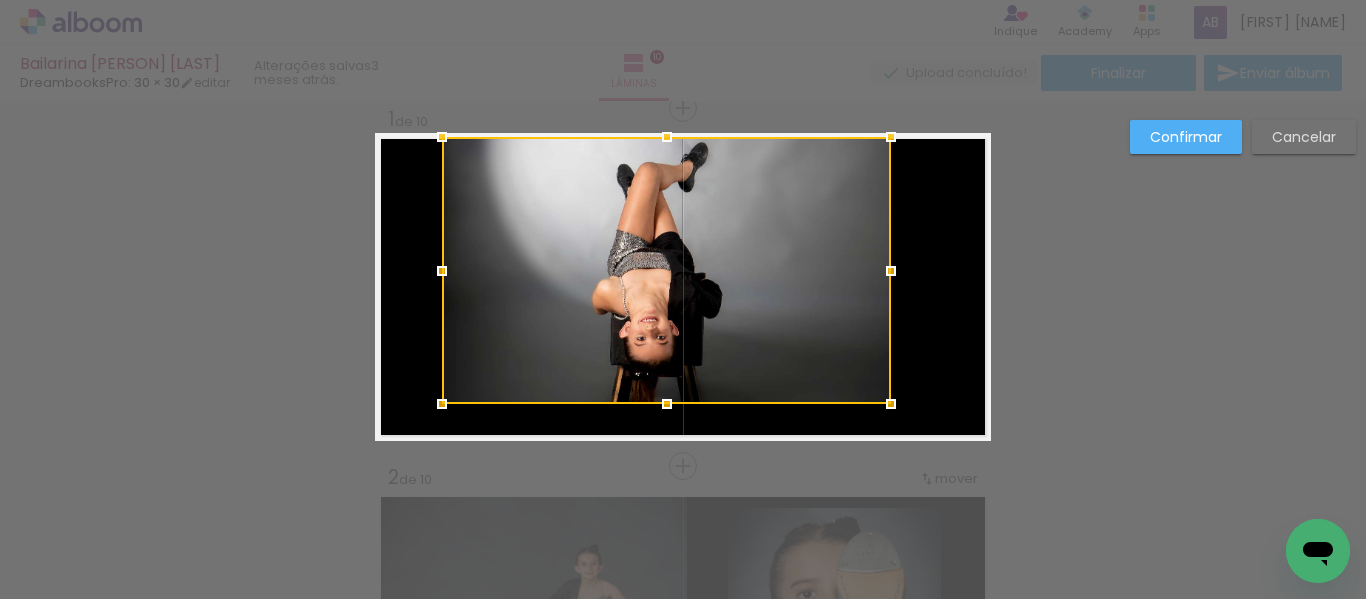 drag, startPoint x: 718, startPoint y: 354, endPoint x: 701, endPoint y: 337, distance: 24.04163 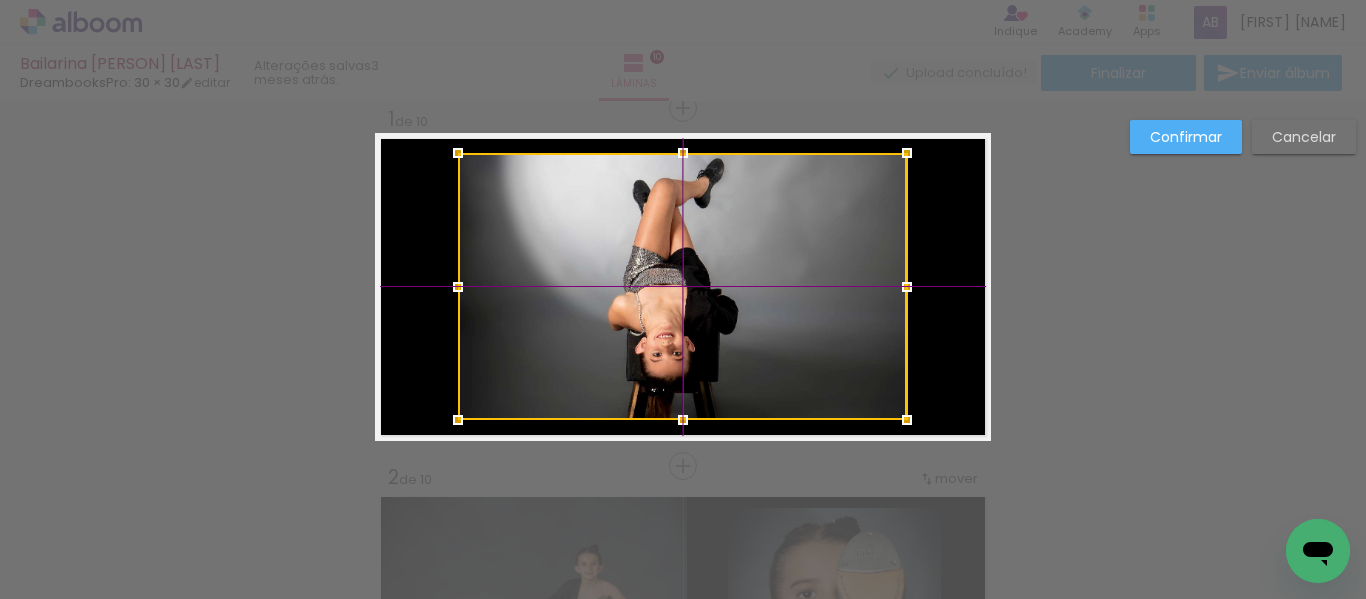 click at bounding box center [682, 286] 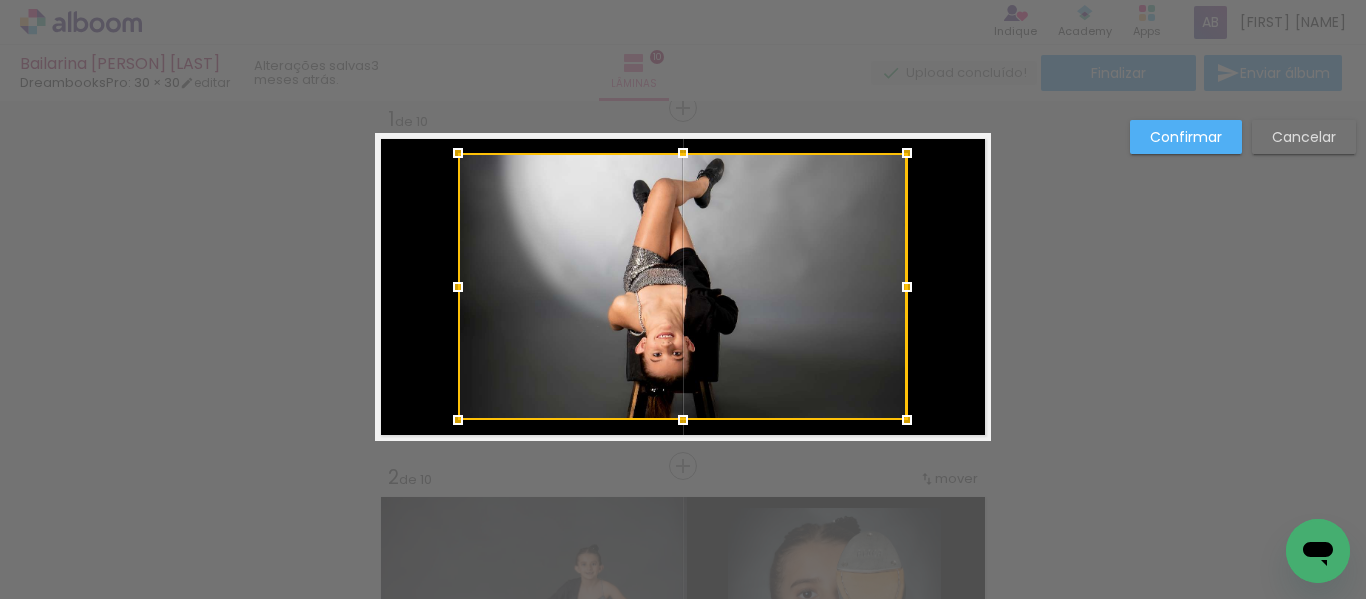 click on "Confirmar" at bounding box center (1186, 137) 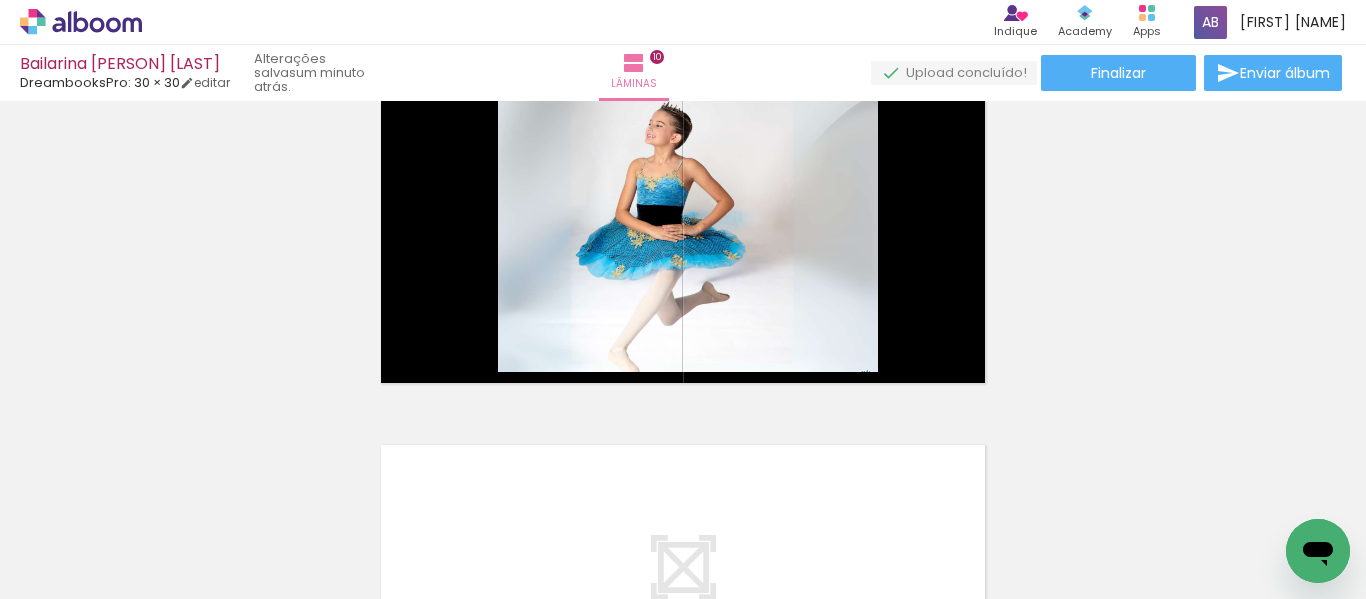 scroll, scrollTop: 3200, scrollLeft: 0, axis: vertical 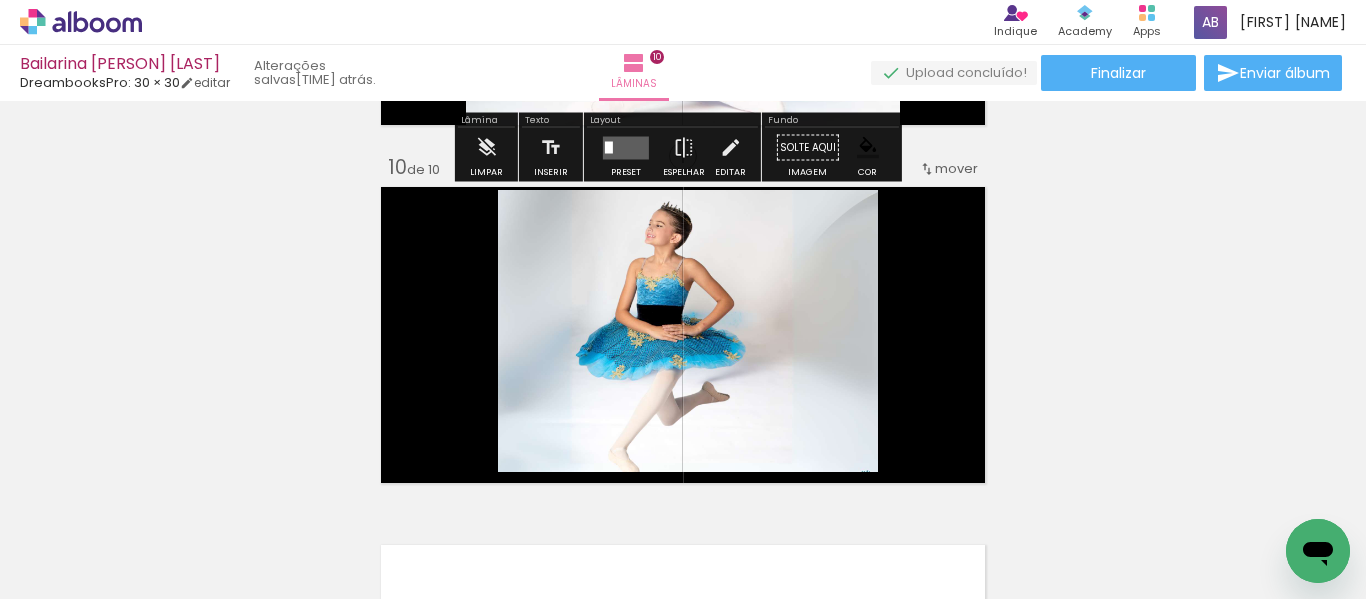 click on "› Editor de álbum Indique Indique e ganhe Conteúdo que inspira Academy Produtos Alboom Apps Aline Bernardo Conta Alboom" at bounding box center (683, 22) 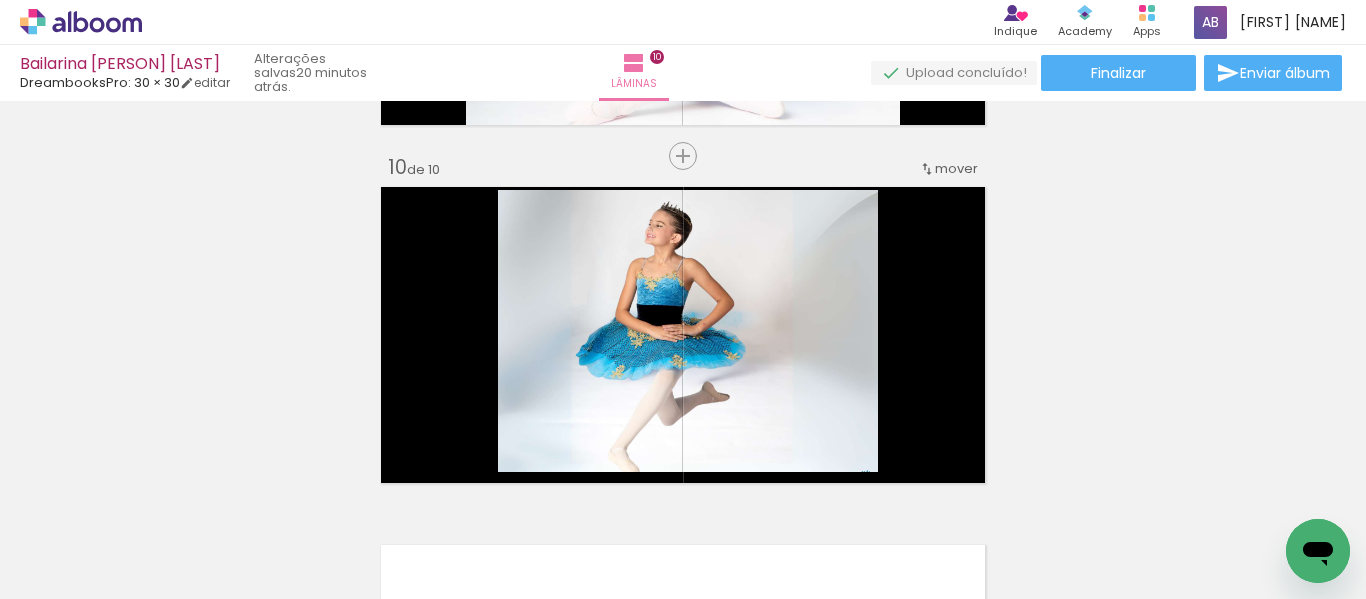 click 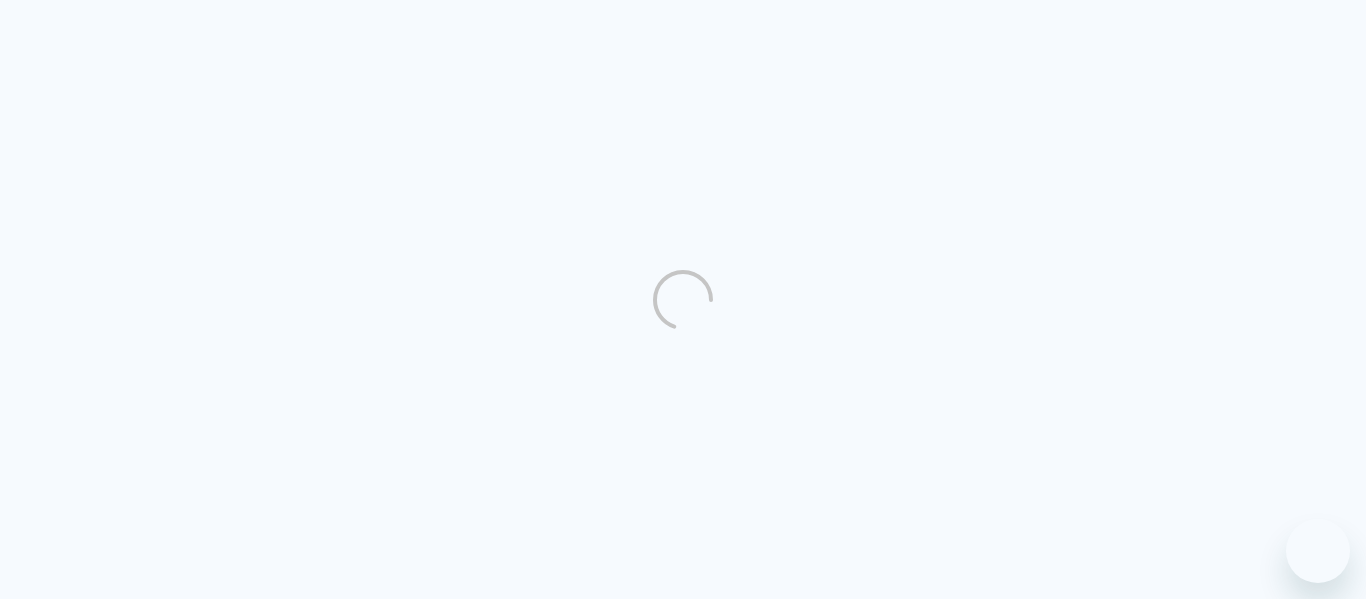 scroll, scrollTop: 0, scrollLeft: 0, axis: both 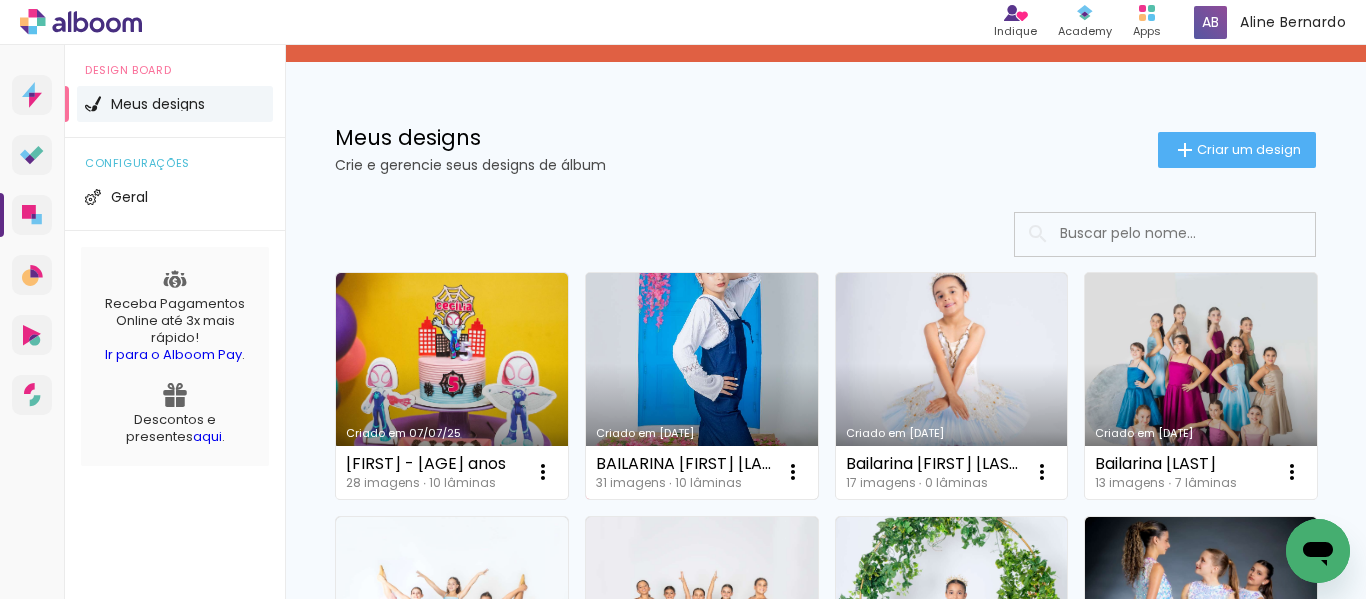 click on "Criado em 18/05/25" at bounding box center (702, 386) 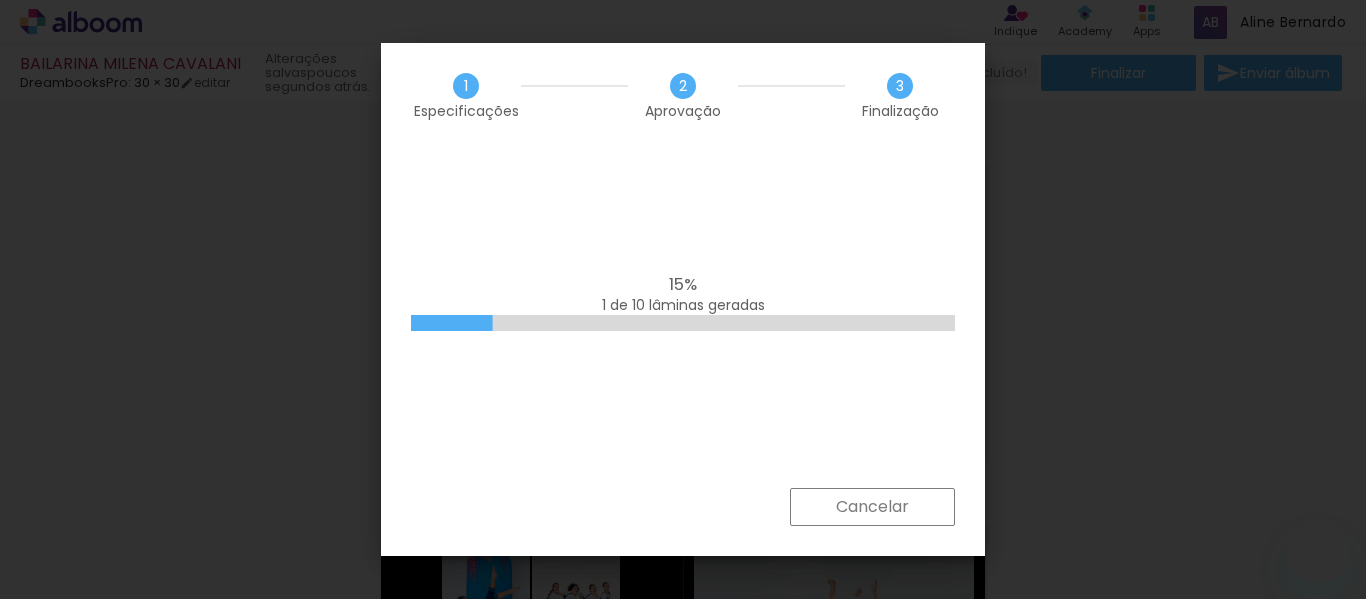scroll, scrollTop: 0, scrollLeft: 0, axis: both 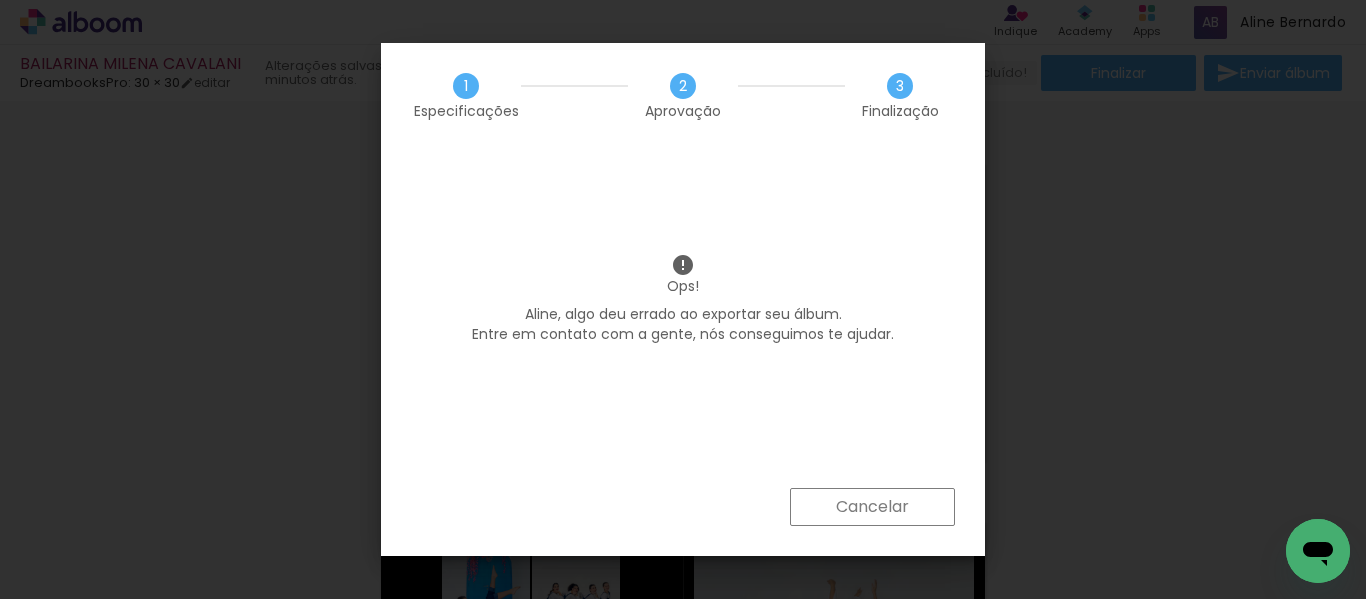 click on "Cancelar" at bounding box center (872, 507) 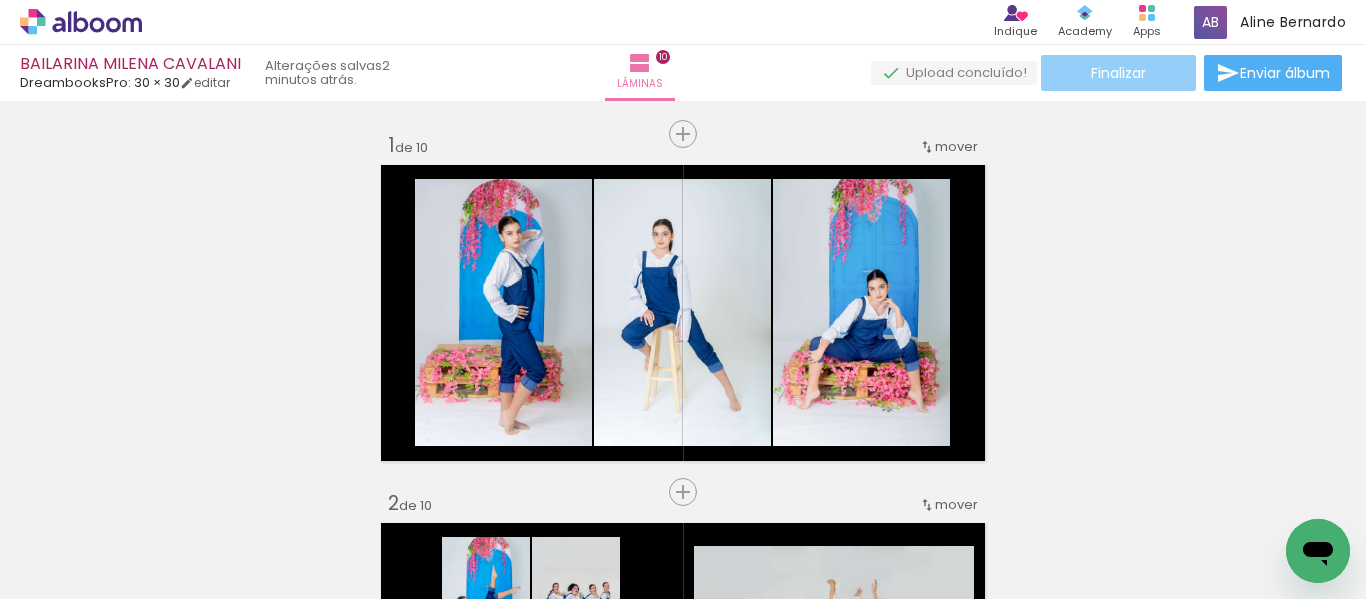 click on "Finalizar" 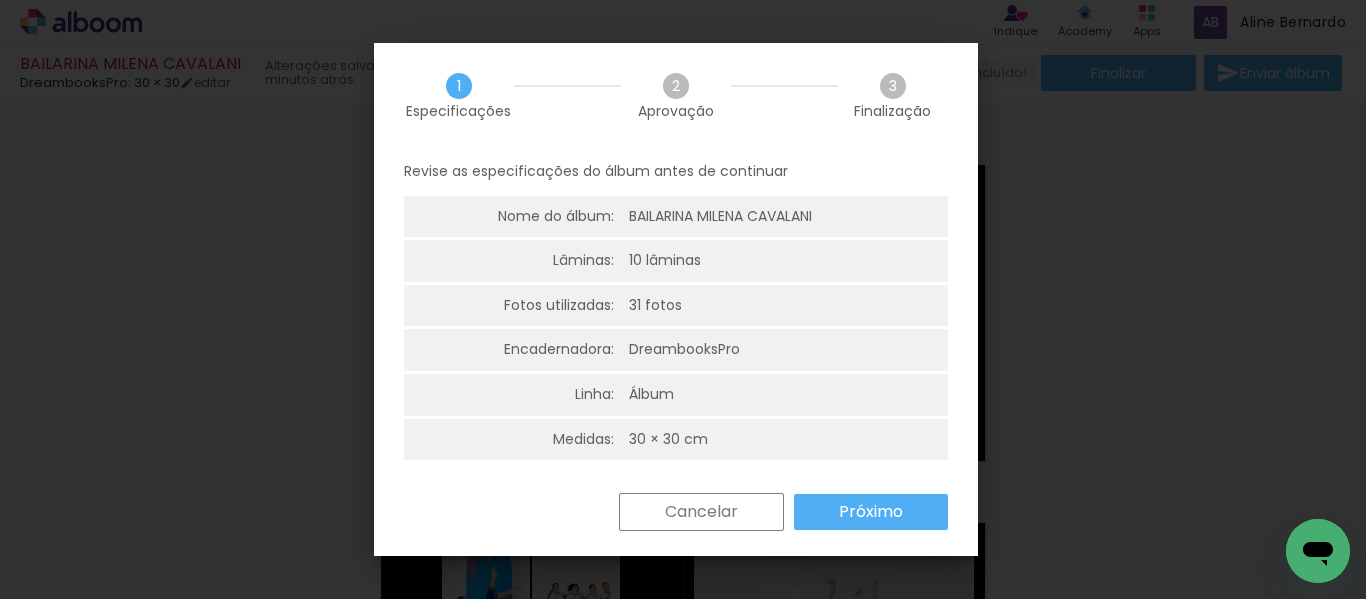 click on "Próximo" at bounding box center (871, 512) 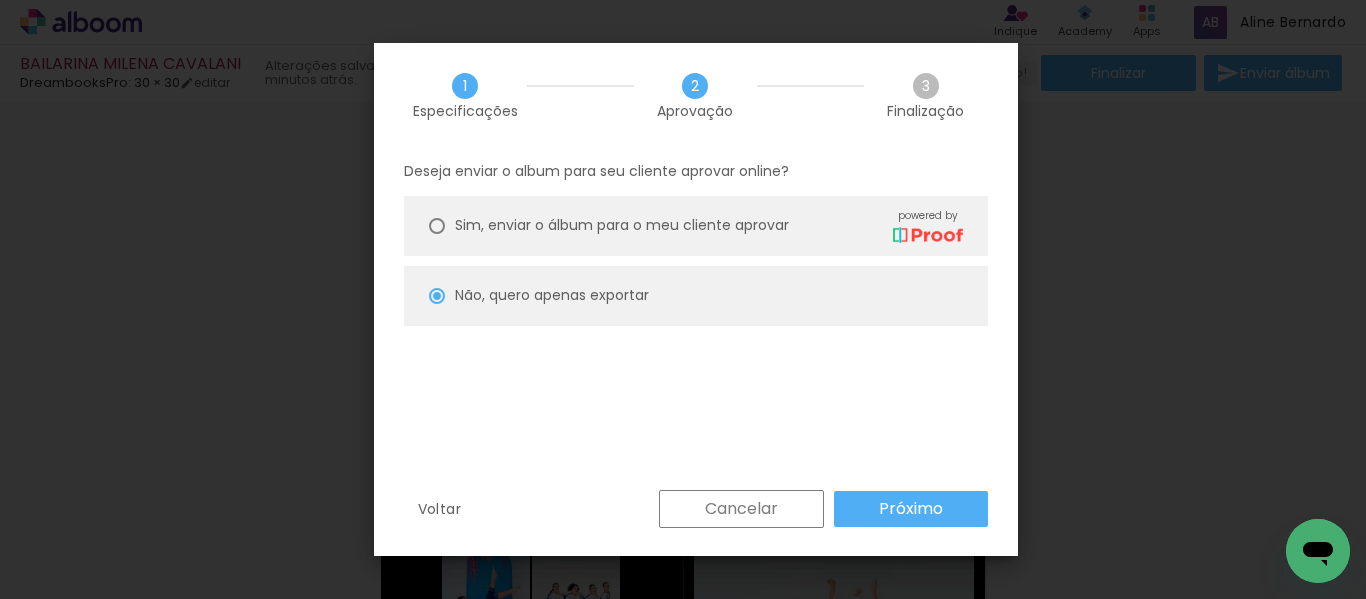 click on "Próximo" at bounding box center [0, 0] 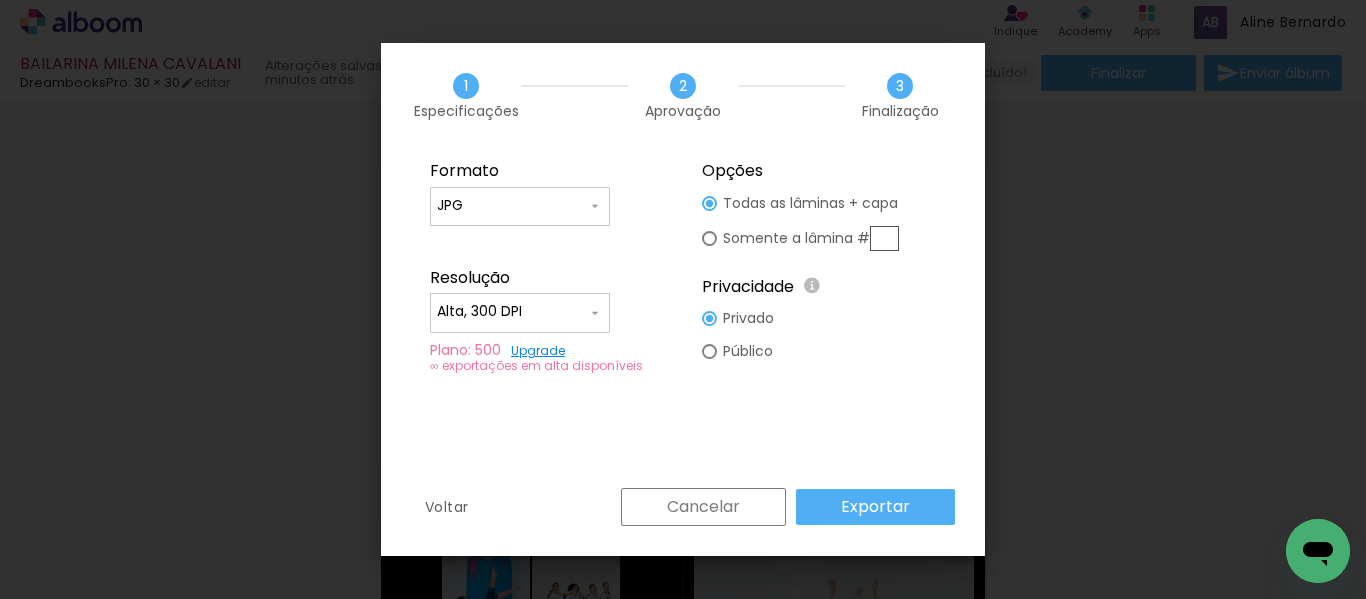 click on "Exportar" at bounding box center (0, 0) 